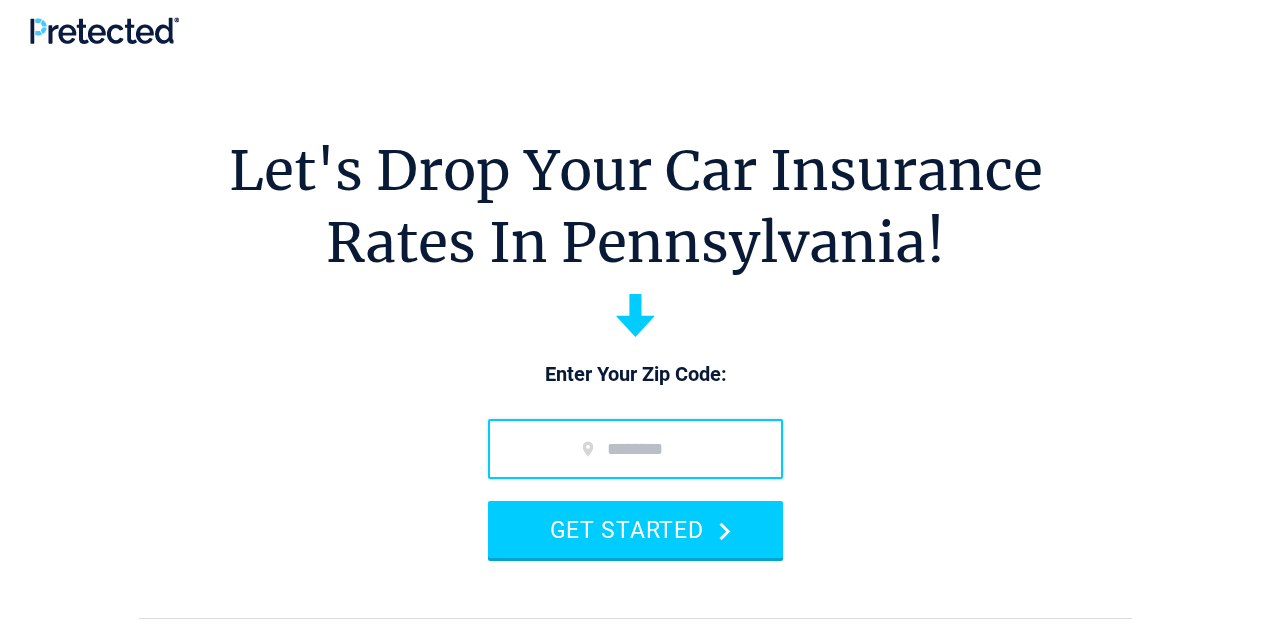 scroll, scrollTop: 0, scrollLeft: 0, axis: both 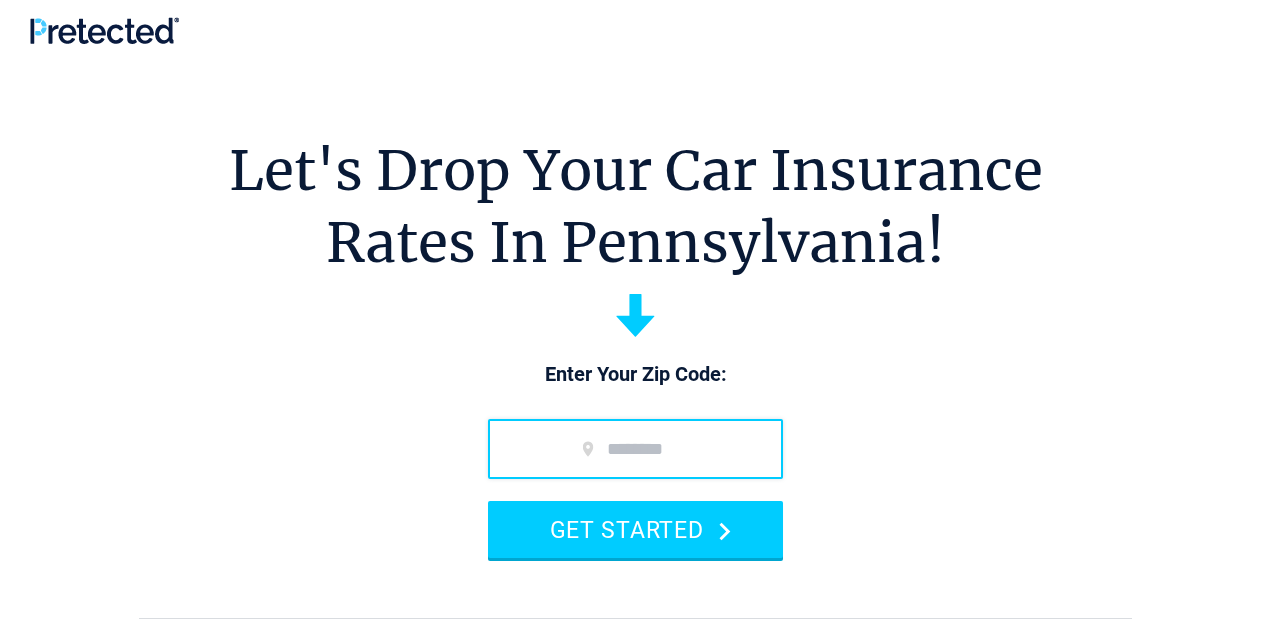 click at bounding box center [635, 449] 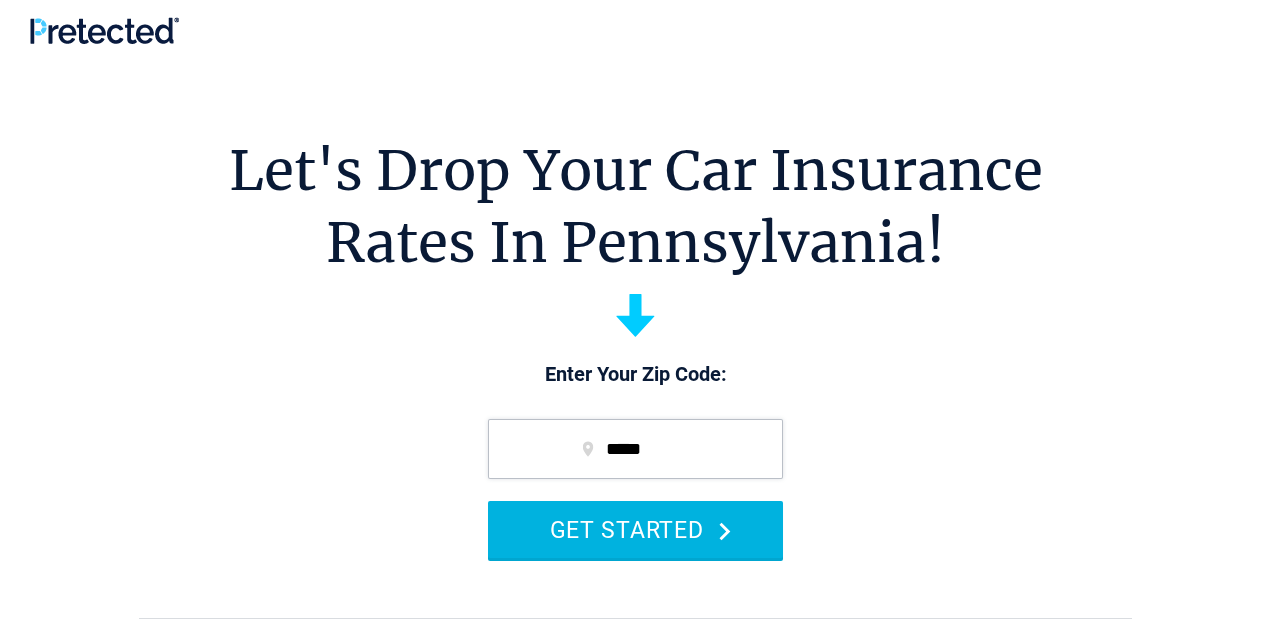 type on "*****" 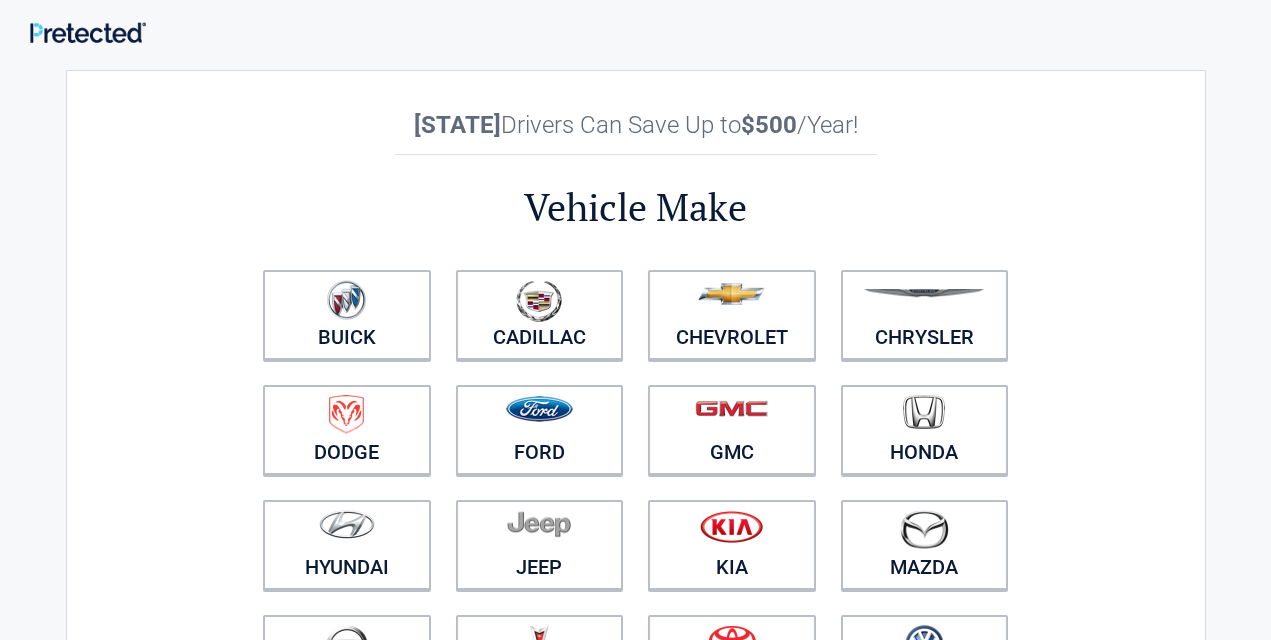 scroll, scrollTop: 0, scrollLeft: 0, axis: both 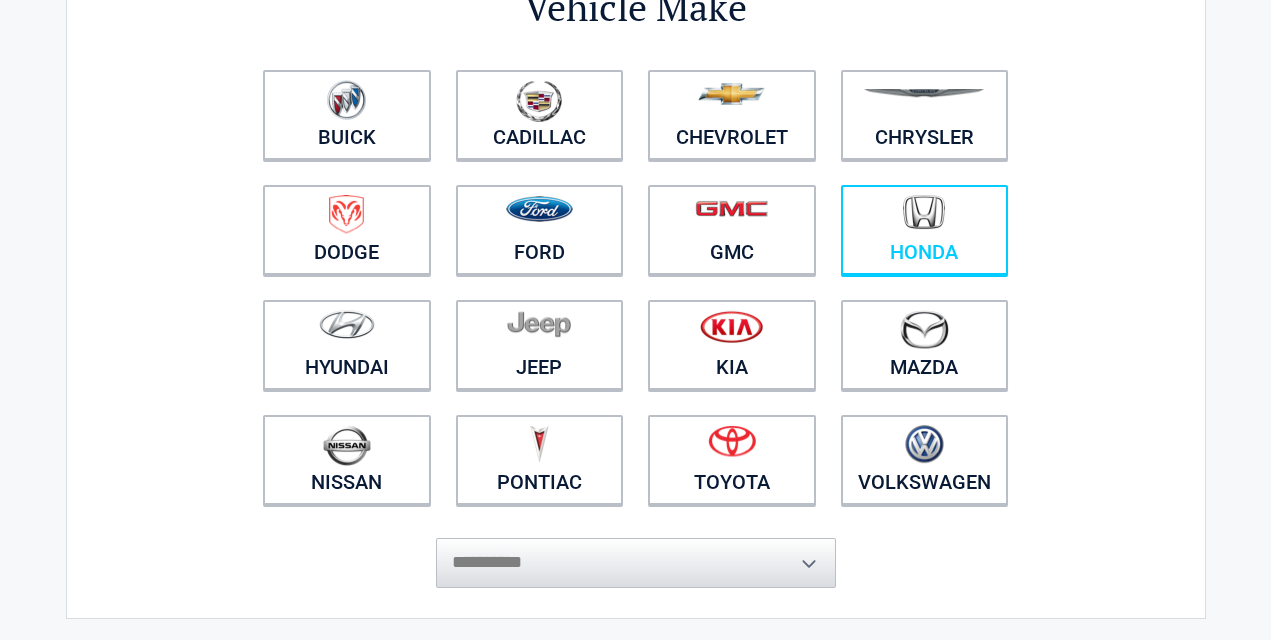 click at bounding box center (925, 217) 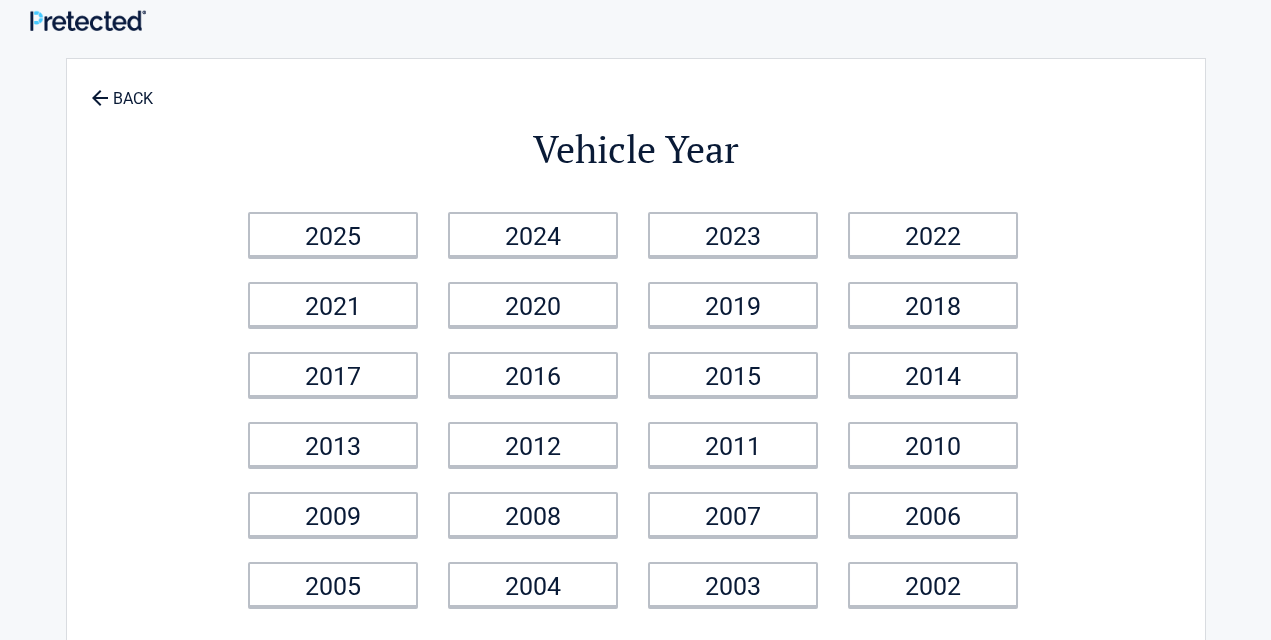scroll, scrollTop: 0, scrollLeft: 0, axis: both 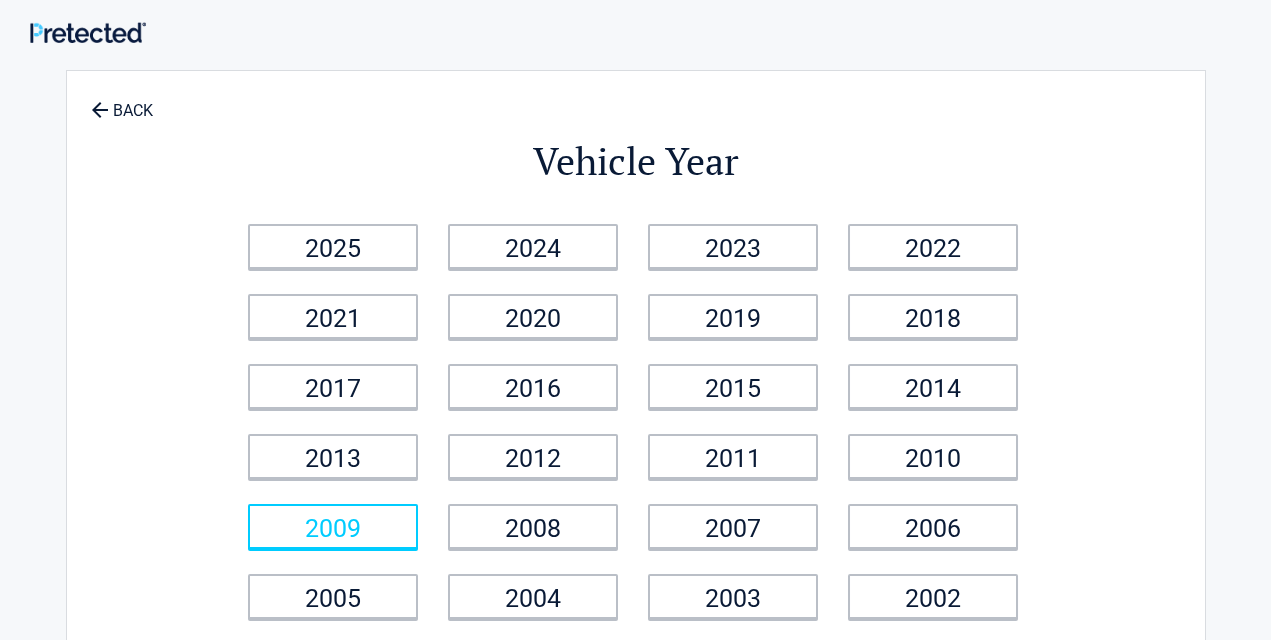 click on "2009" at bounding box center (333, 526) 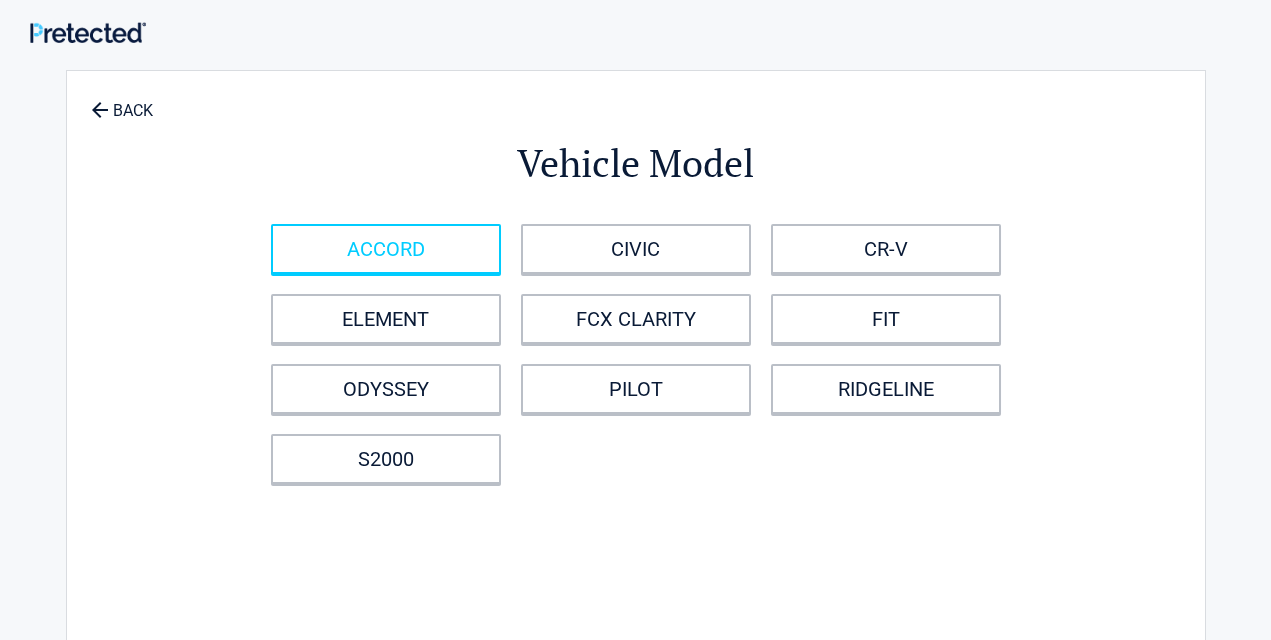 click on "ACCORD" at bounding box center [386, 249] 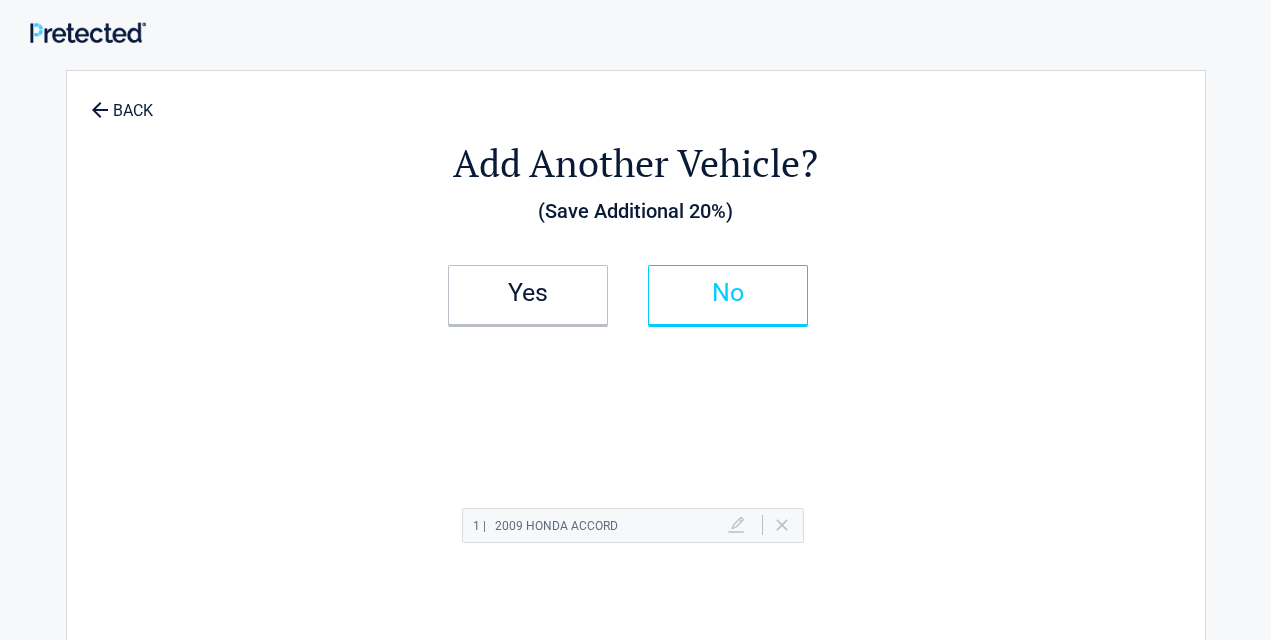 click on "No" at bounding box center [728, 293] 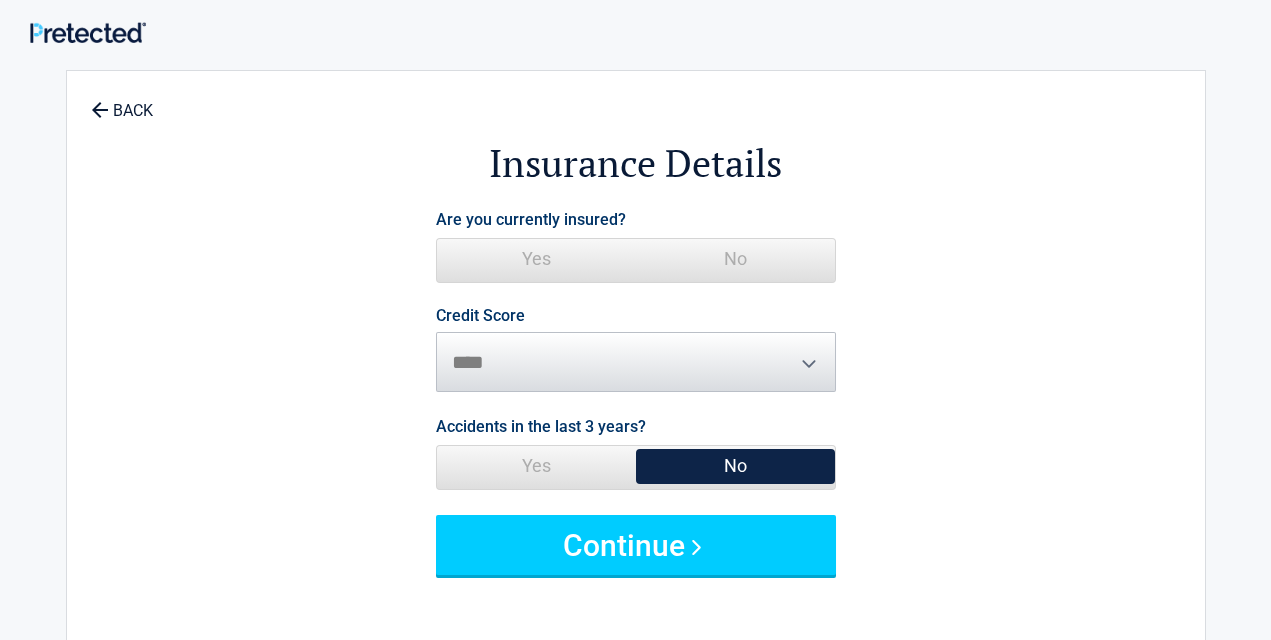 click on "No" at bounding box center (735, 259) 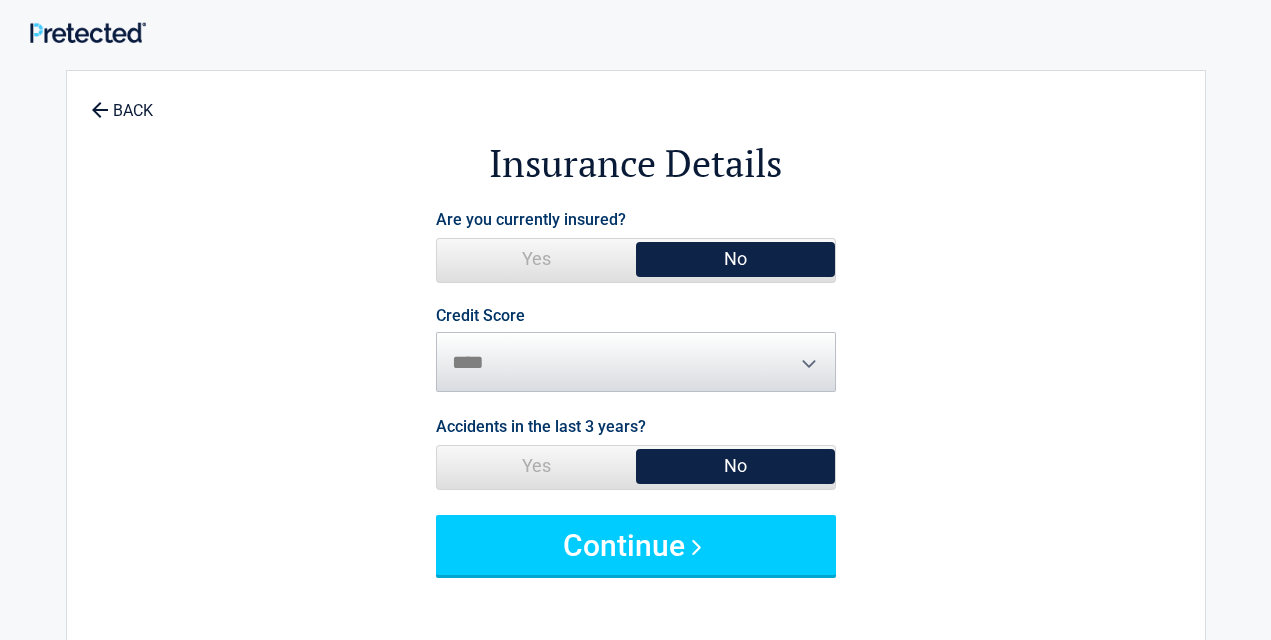 click on "Credit Score
*********
****
*******
****" at bounding box center (636, 350) 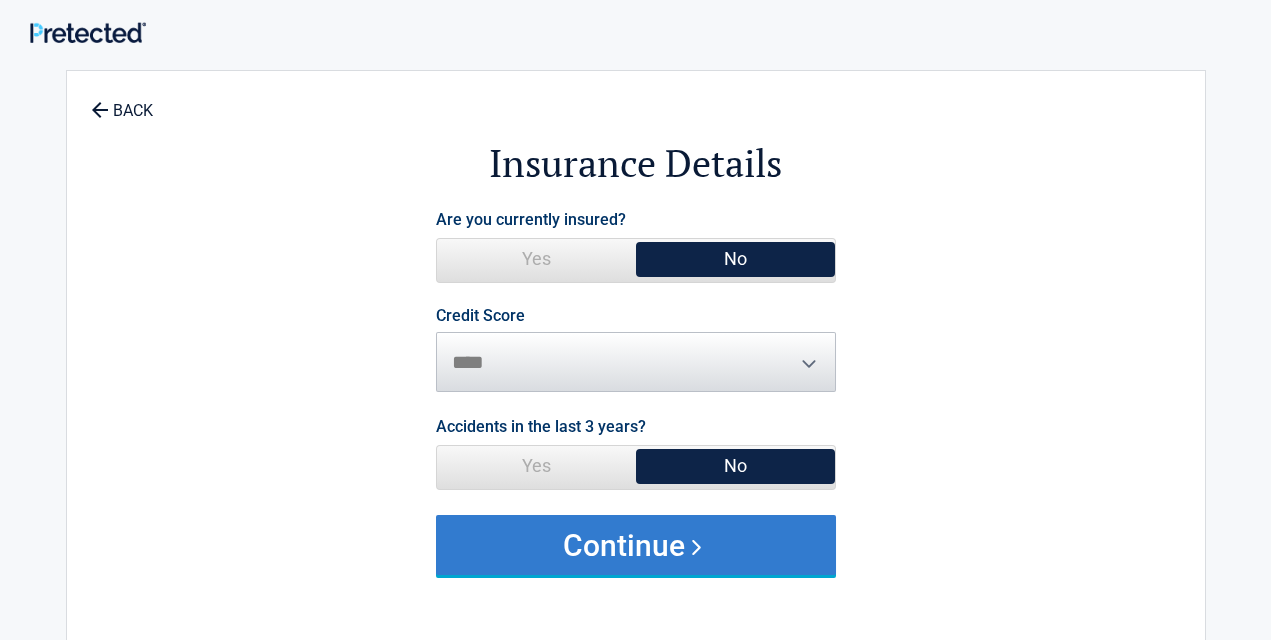 click on "Continue" at bounding box center [636, 545] 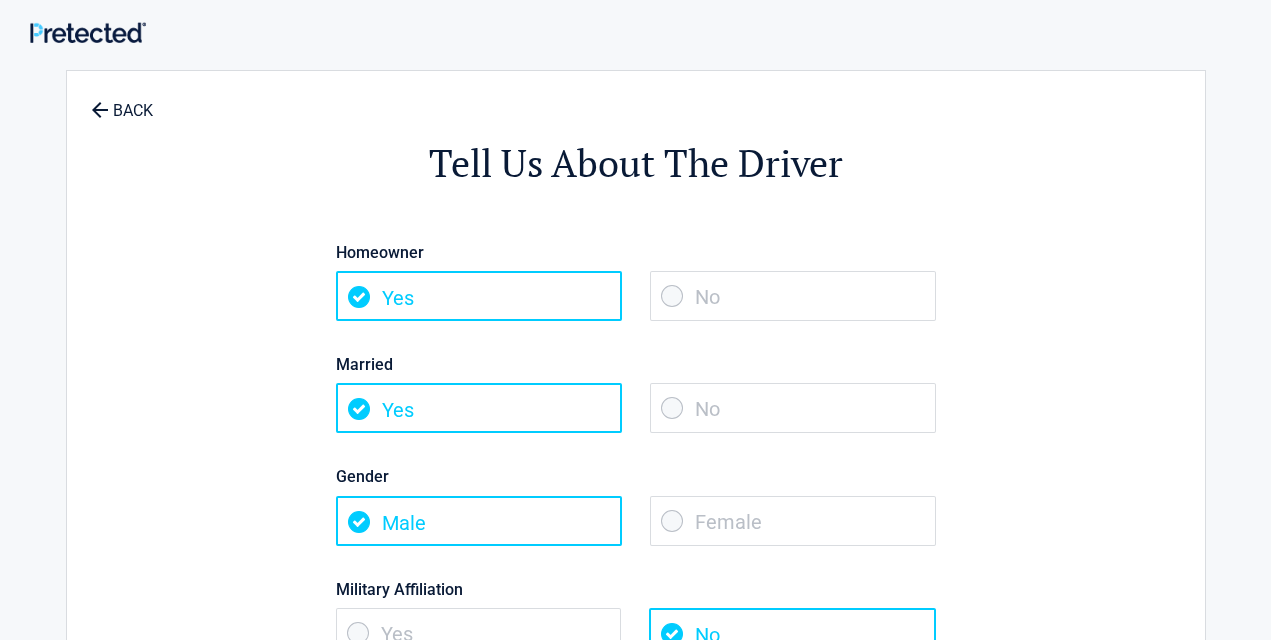 click on "No" at bounding box center [793, 296] 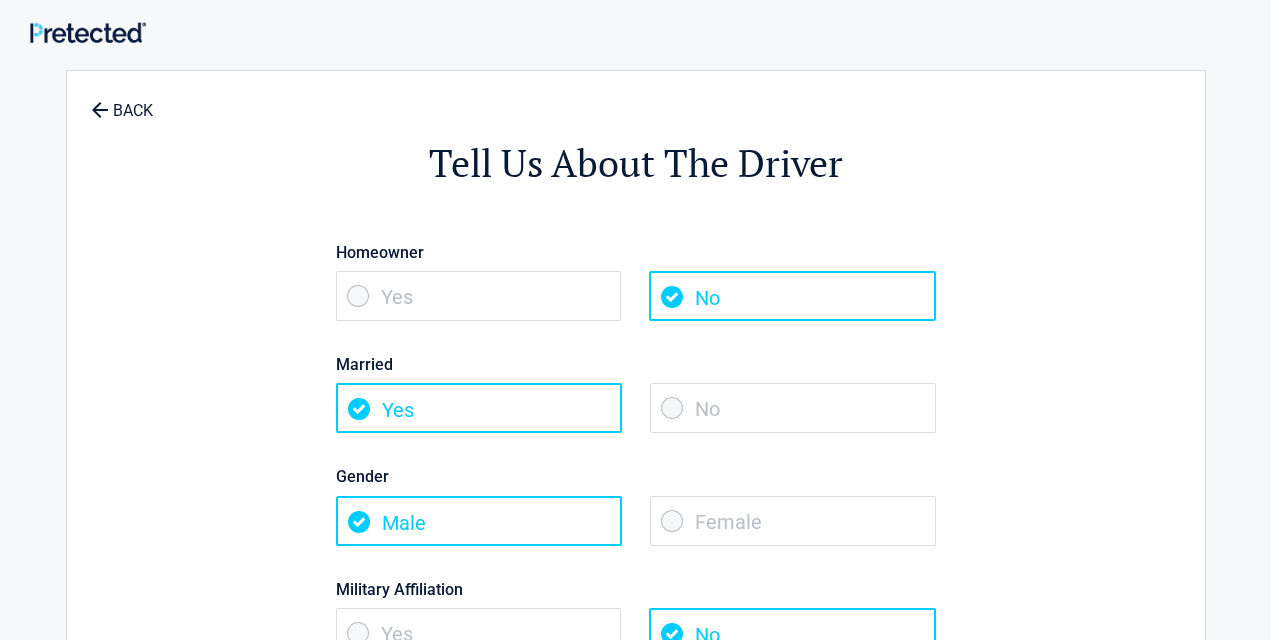 click on "No" at bounding box center (793, 408) 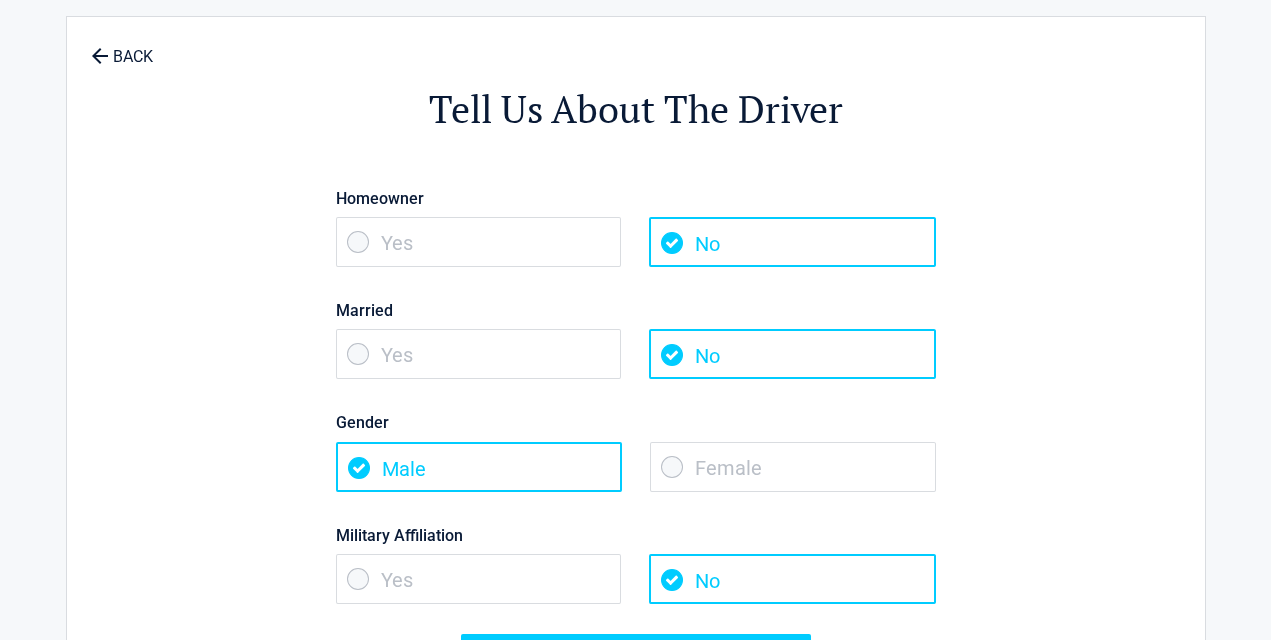 scroll, scrollTop: 200, scrollLeft: 0, axis: vertical 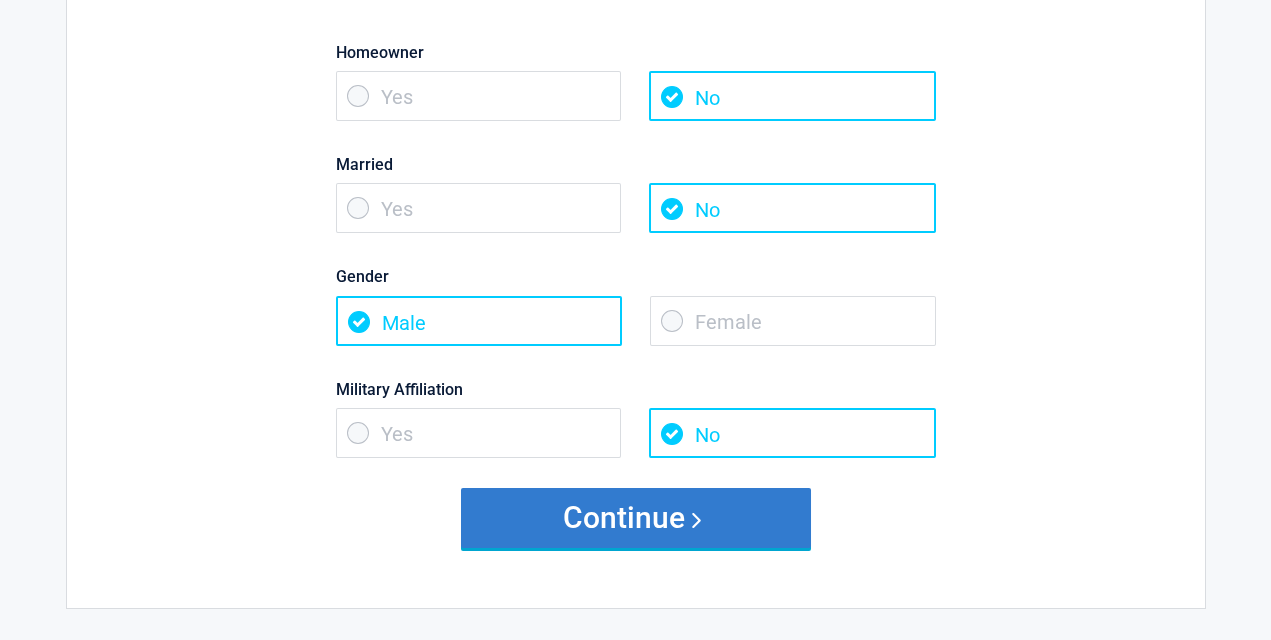 click on "Continue" at bounding box center [636, 518] 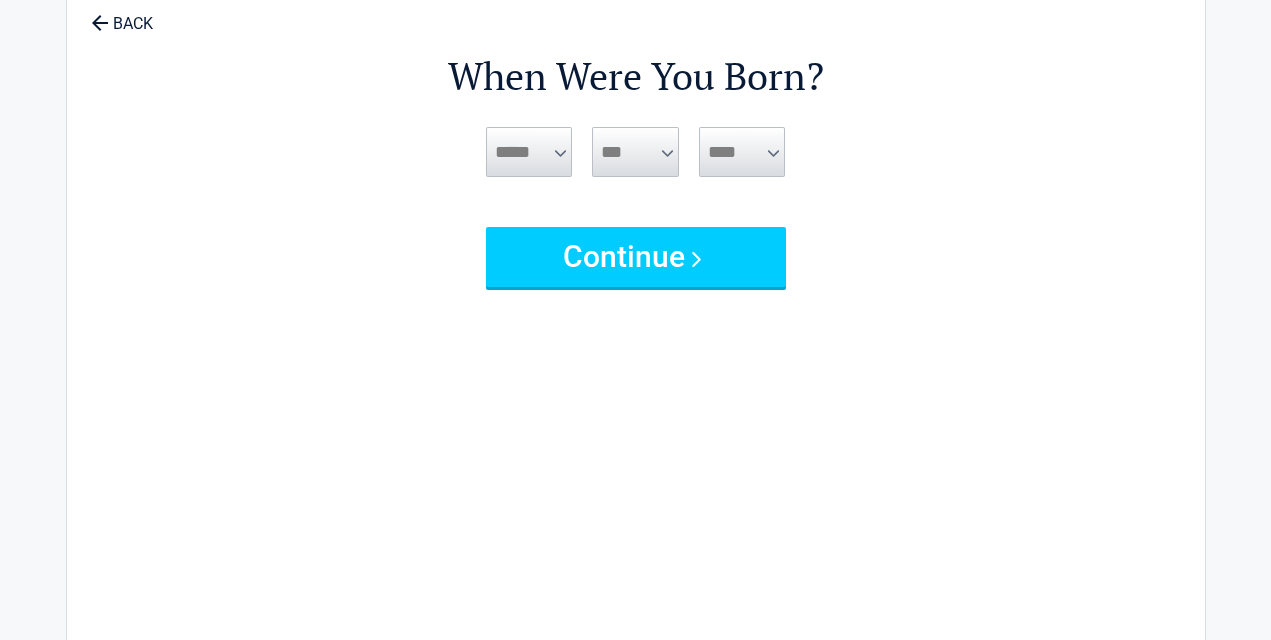 scroll, scrollTop: 0, scrollLeft: 0, axis: both 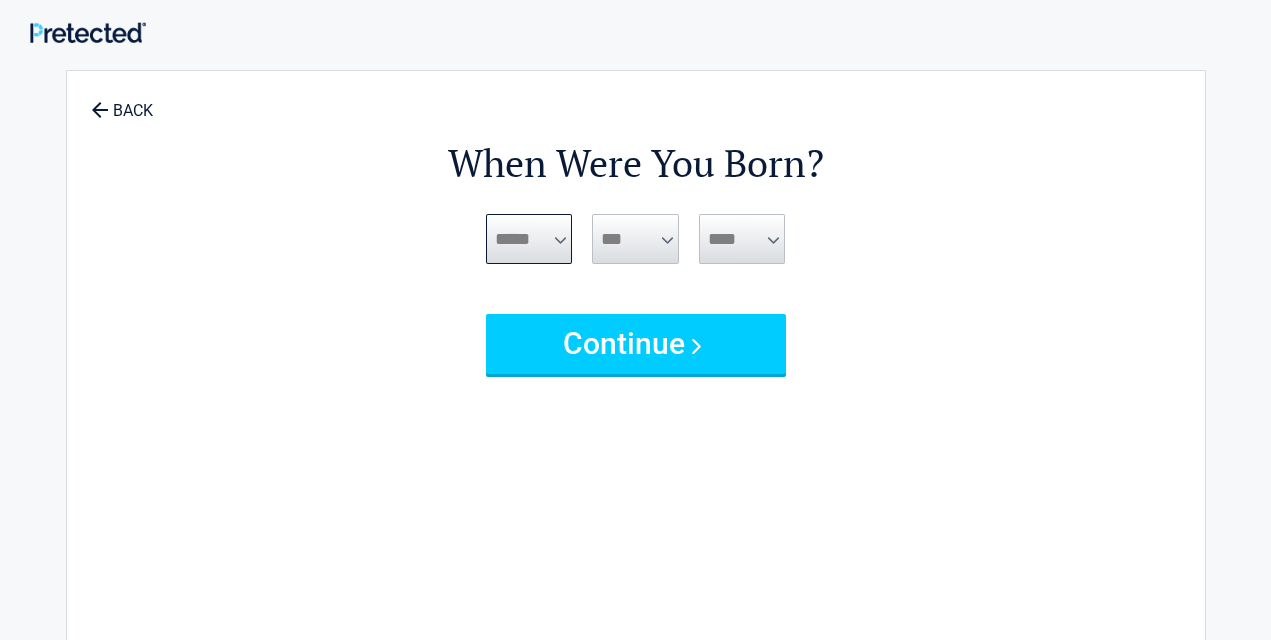 click on "*****
***
***
***
***
***
***
***
***
***
***
***
***" at bounding box center (529, 239) 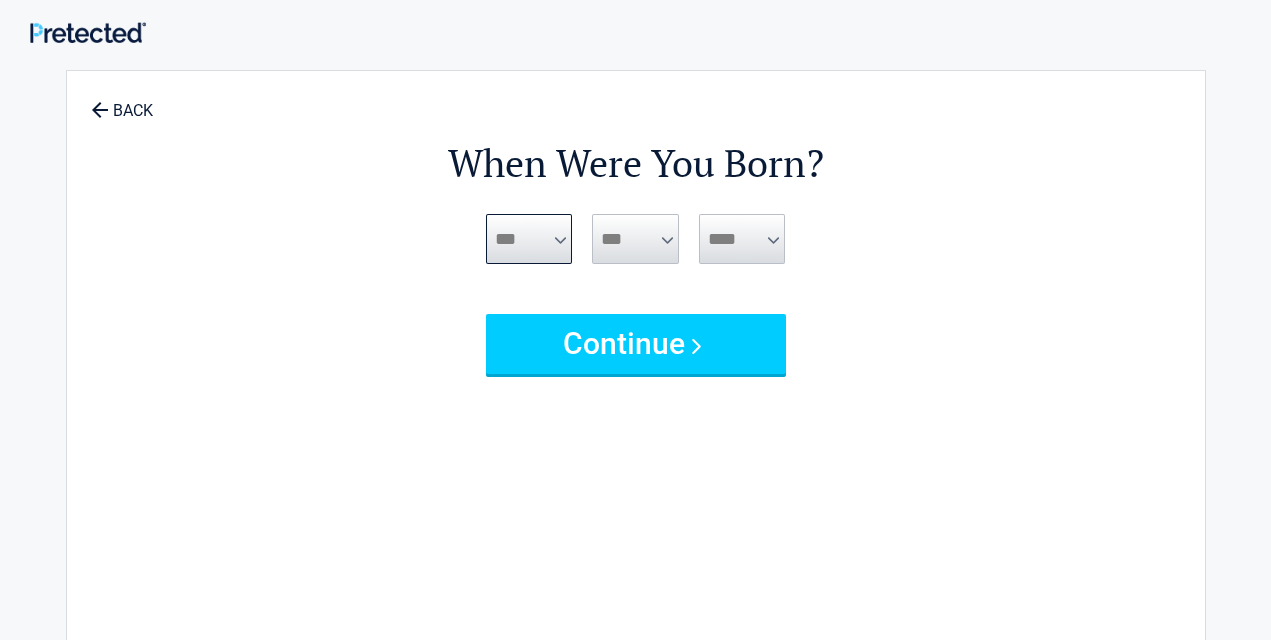 click on "*****
***
***
***
***
***
***
***
***
***
***
***
***" at bounding box center [529, 239] 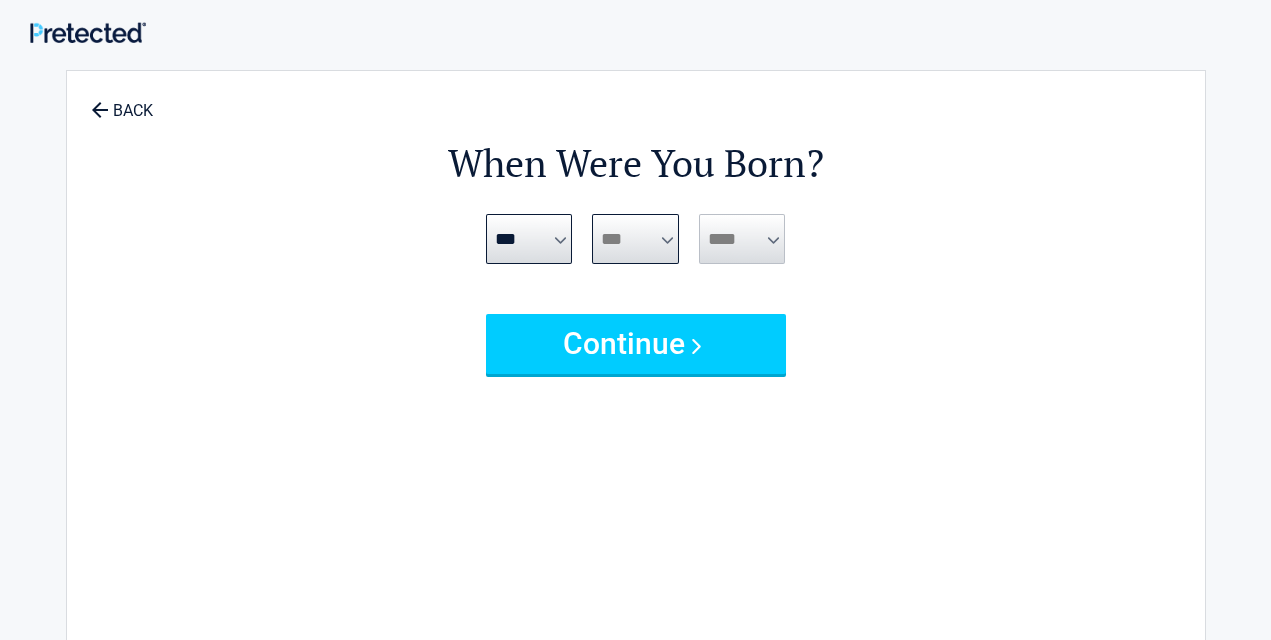 click on "*** * * * * * * * * * ** ** ** ** ** ** ** ** ** ** ** ** ** ** ** ** ** ** ** ** ** **" at bounding box center (635, 239) 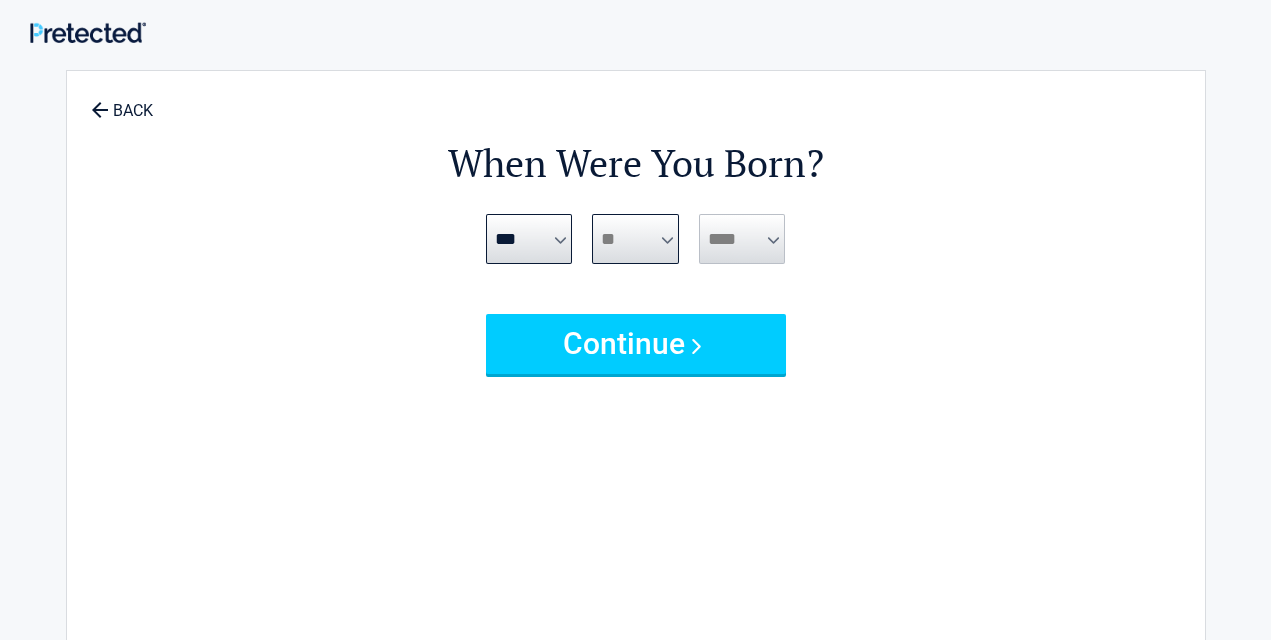 click on "*** * * * * * * * * * ** ** ** ** ** ** ** ** ** ** ** ** ** ** ** ** ** ** ** ** ** **" at bounding box center (635, 239) 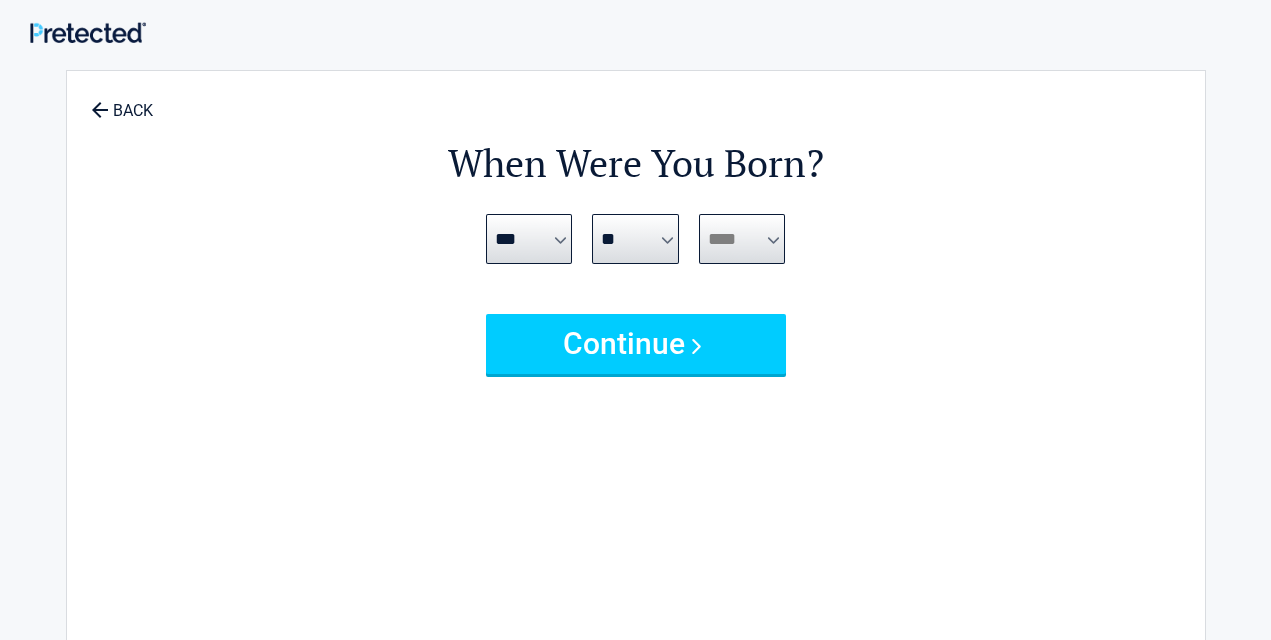 click on "****
****
****
****
****
****
****
****
****
****
****
****
****
****
****
****
****
****
****
****
****
****
****
****
****
****
****
****
****
****
****
****
****
****
****
****
****
****
****
****
****
****
****
****
****
****
****
****
****
****
****
****
****
****
****
****
****
****
****
****
****
****
****
****" at bounding box center [742, 239] 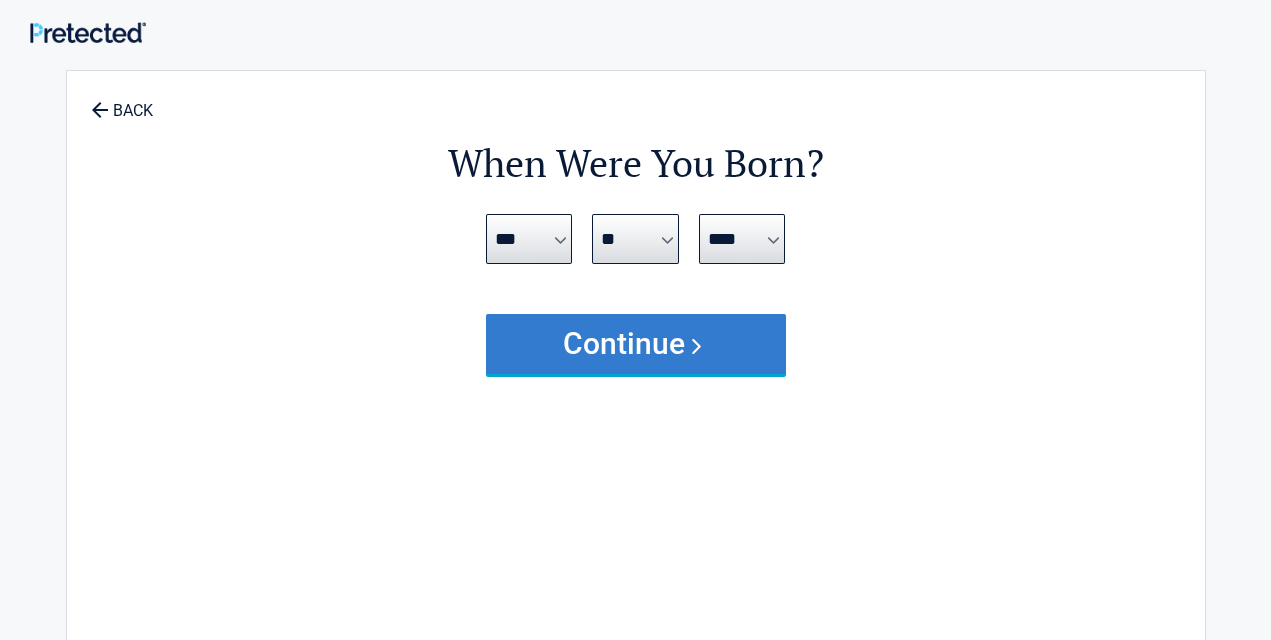 click on "Continue" at bounding box center (636, 344) 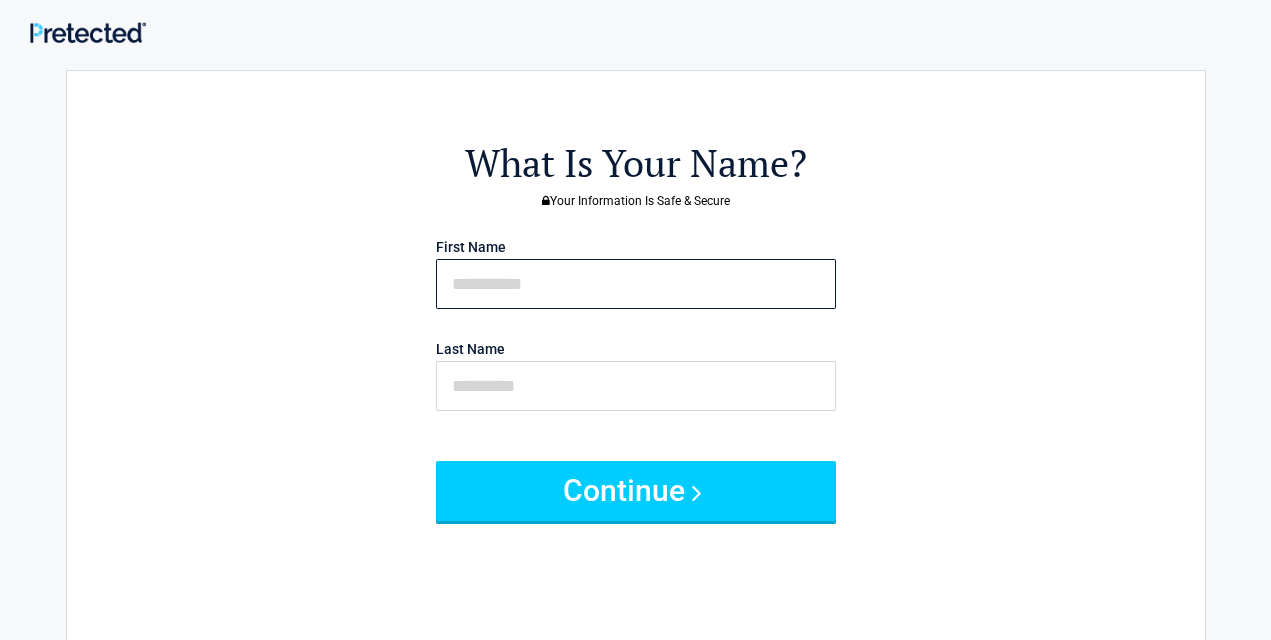 click at bounding box center [636, 284] 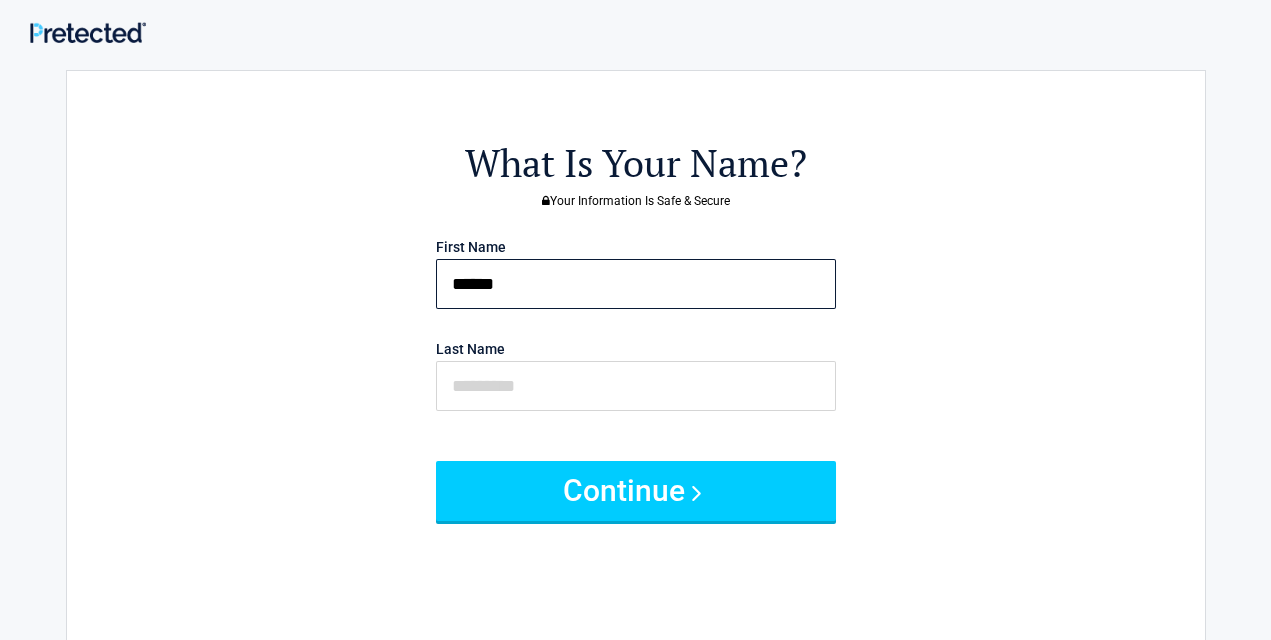 type on "******" 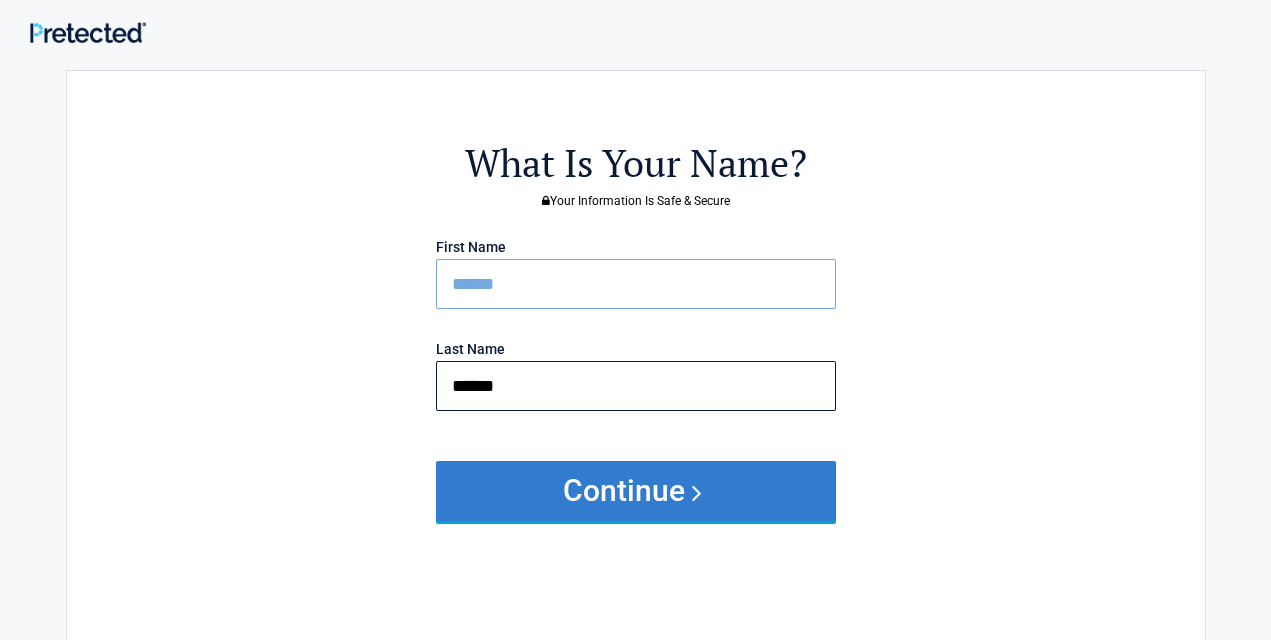 type on "******" 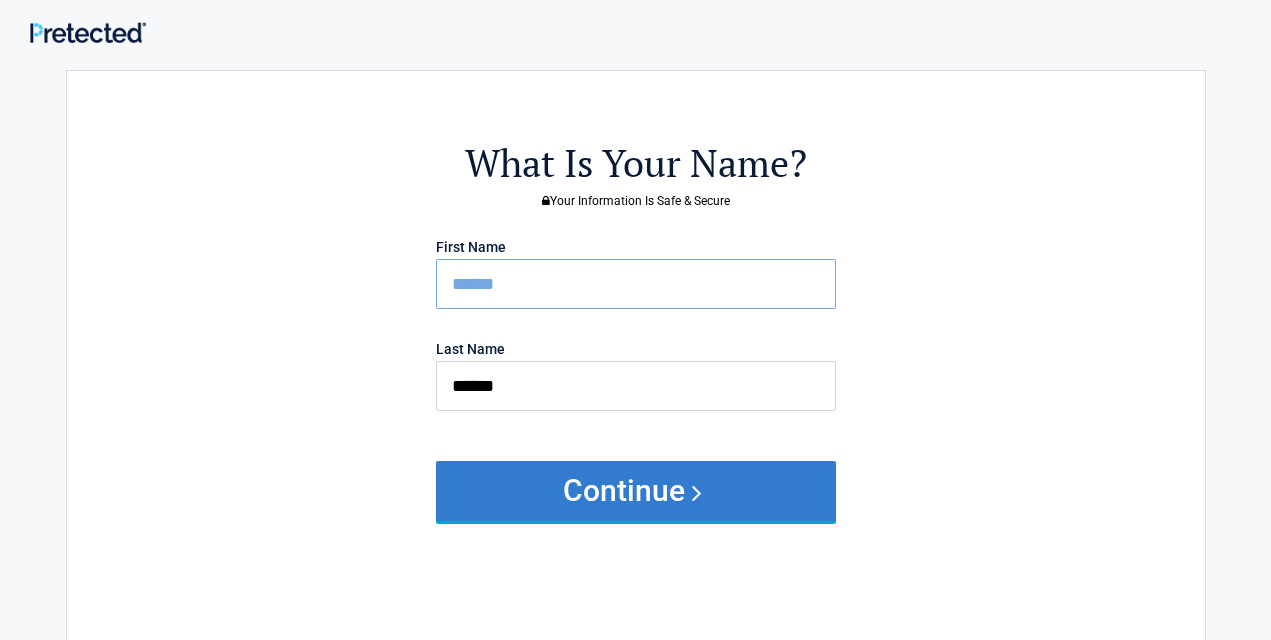 click on "Continue" at bounding box center (636, 491) 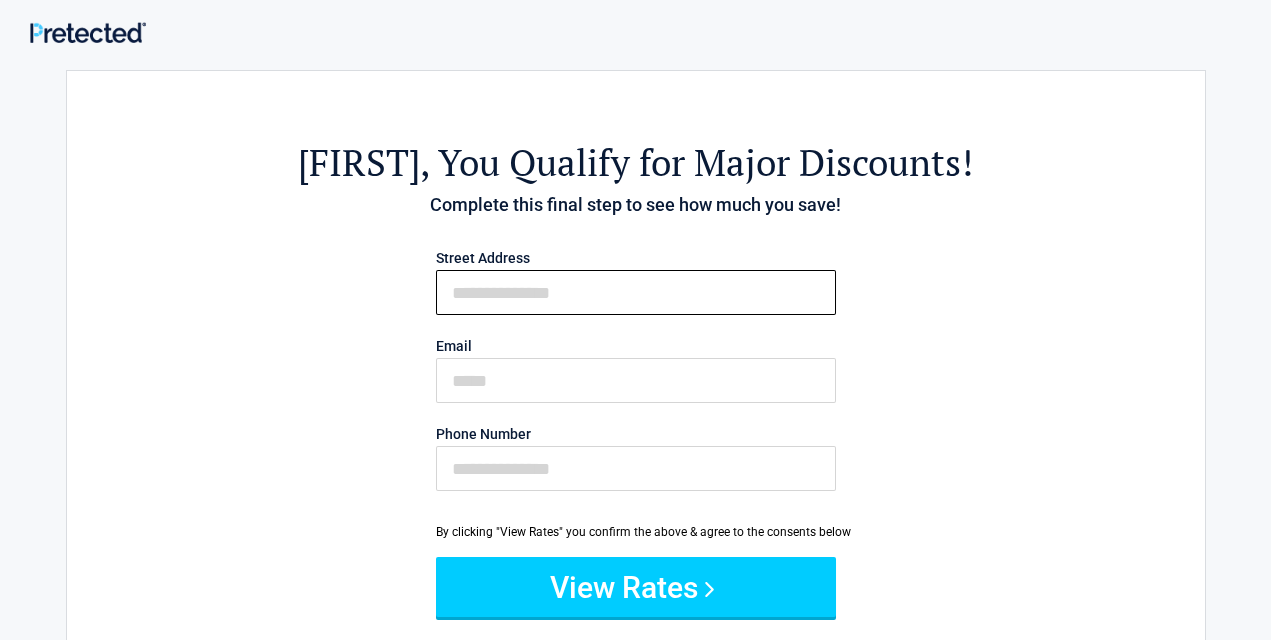click on "First Name" at bounding box center [636, 292] 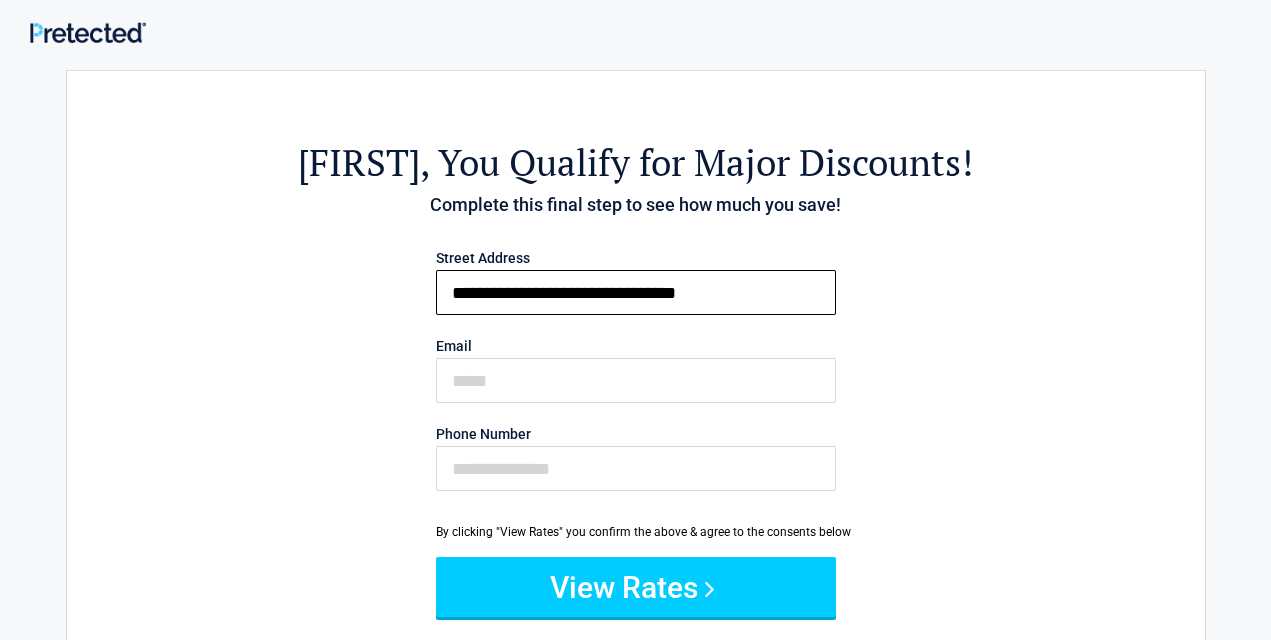 type on "**********" 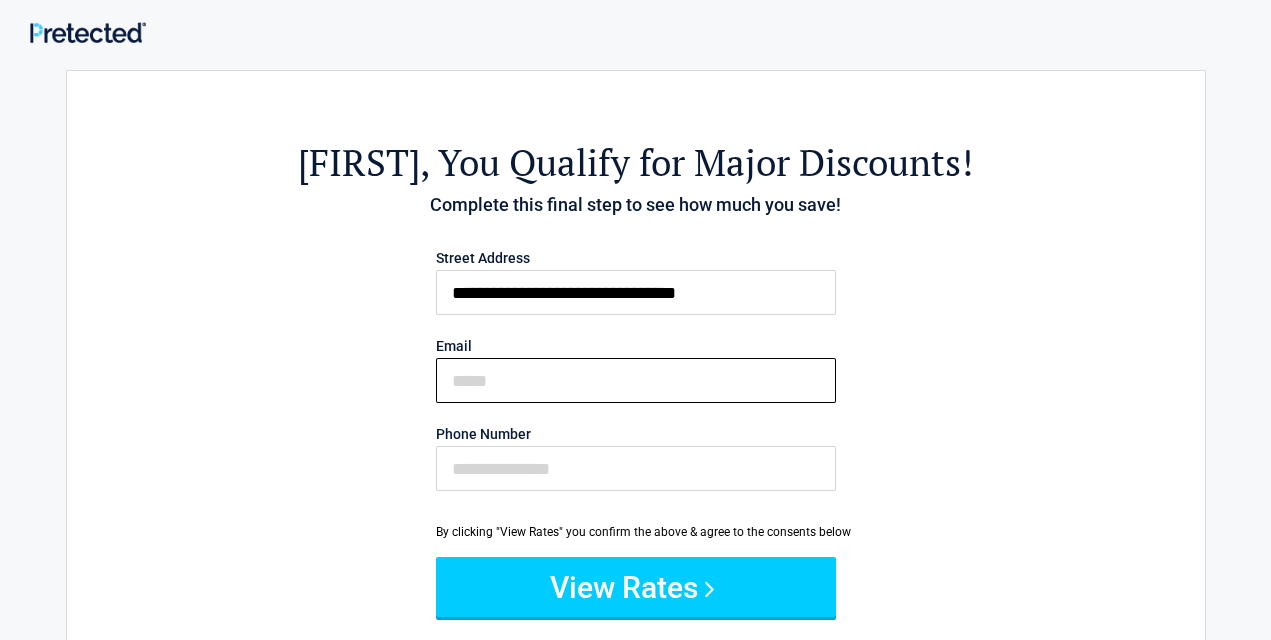 click on "Email" at bounding box center [636, 380] 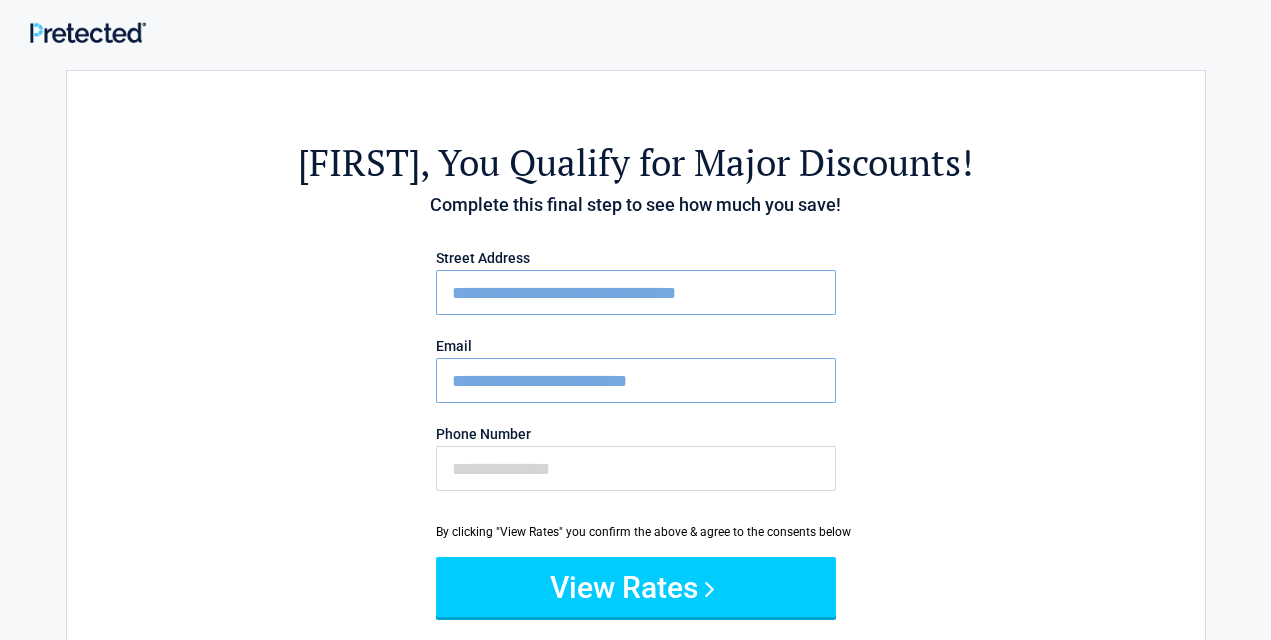 type on "**********" 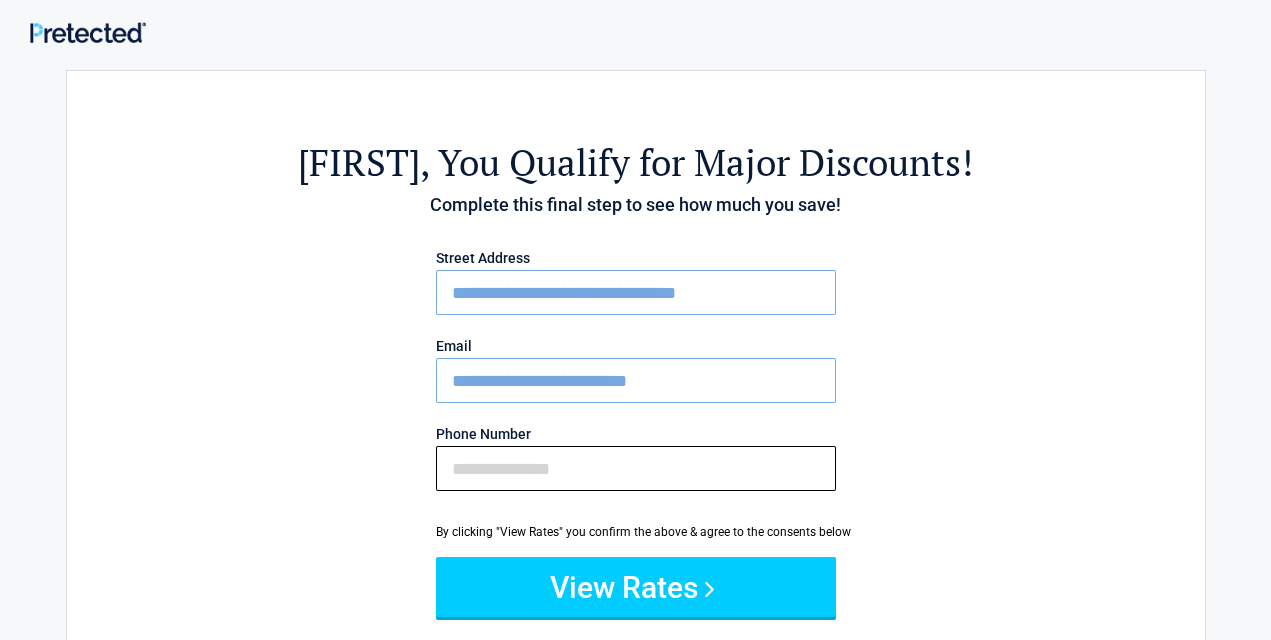 click on "Phone Number" at bounding box center [636, 468] 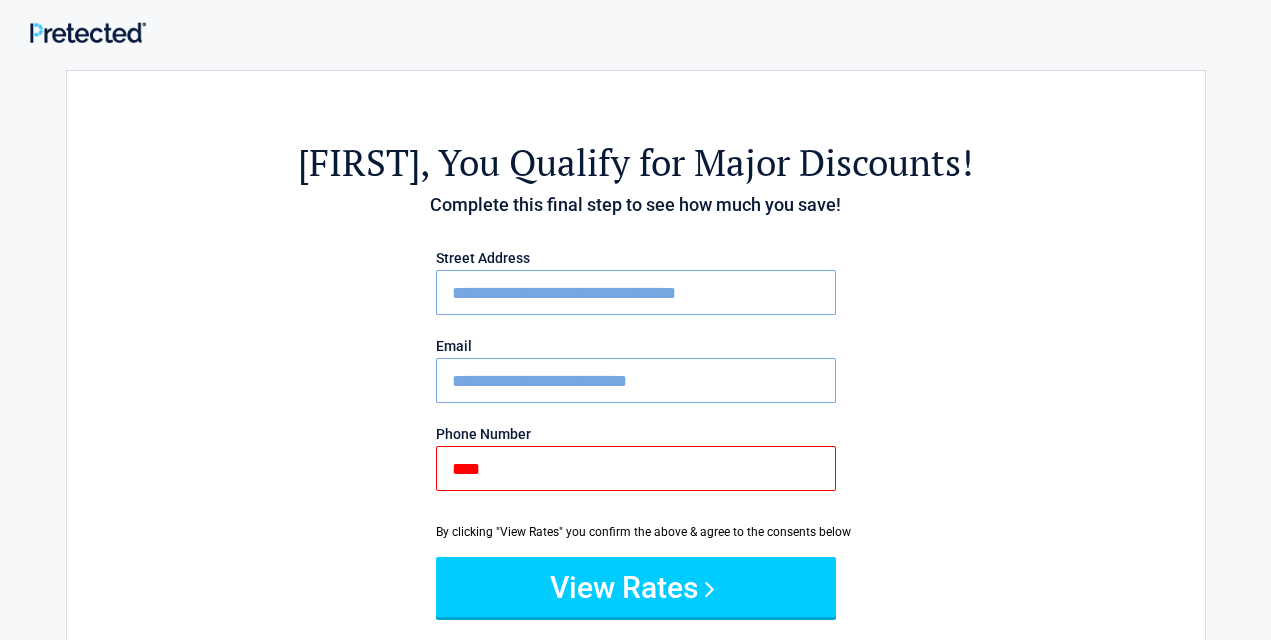 click on "****" at bounding box center [636, 468] 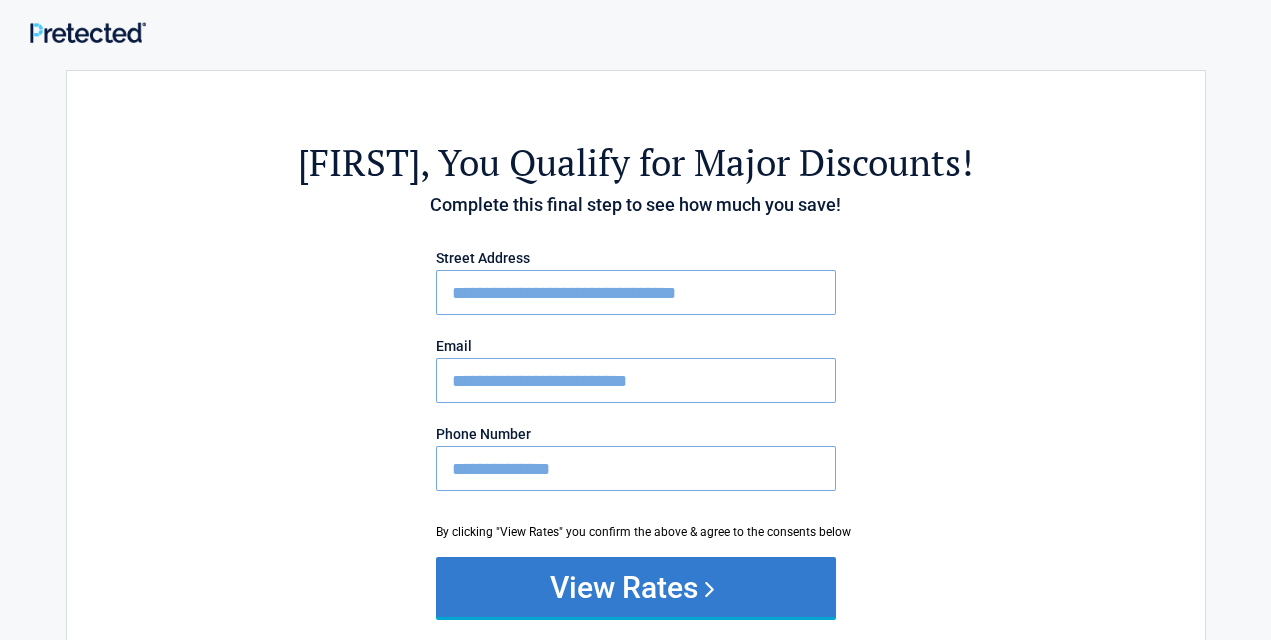 type on "**********" 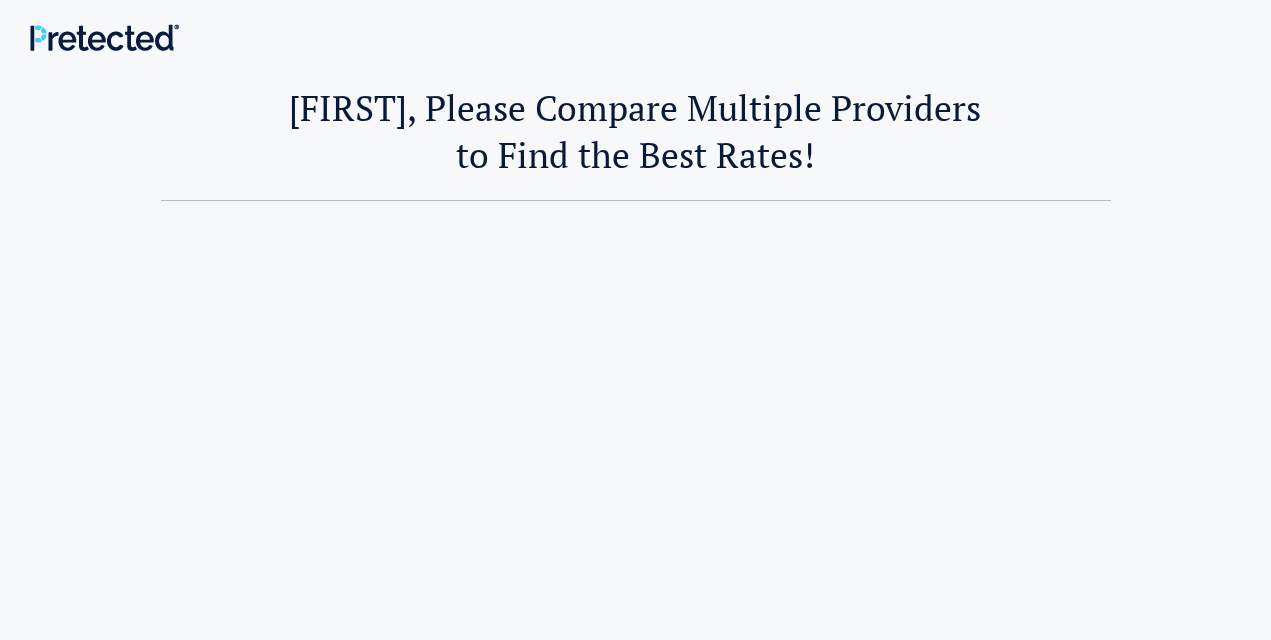 scroll, scrollTop: 0, scrollLeft: 0, axis: both 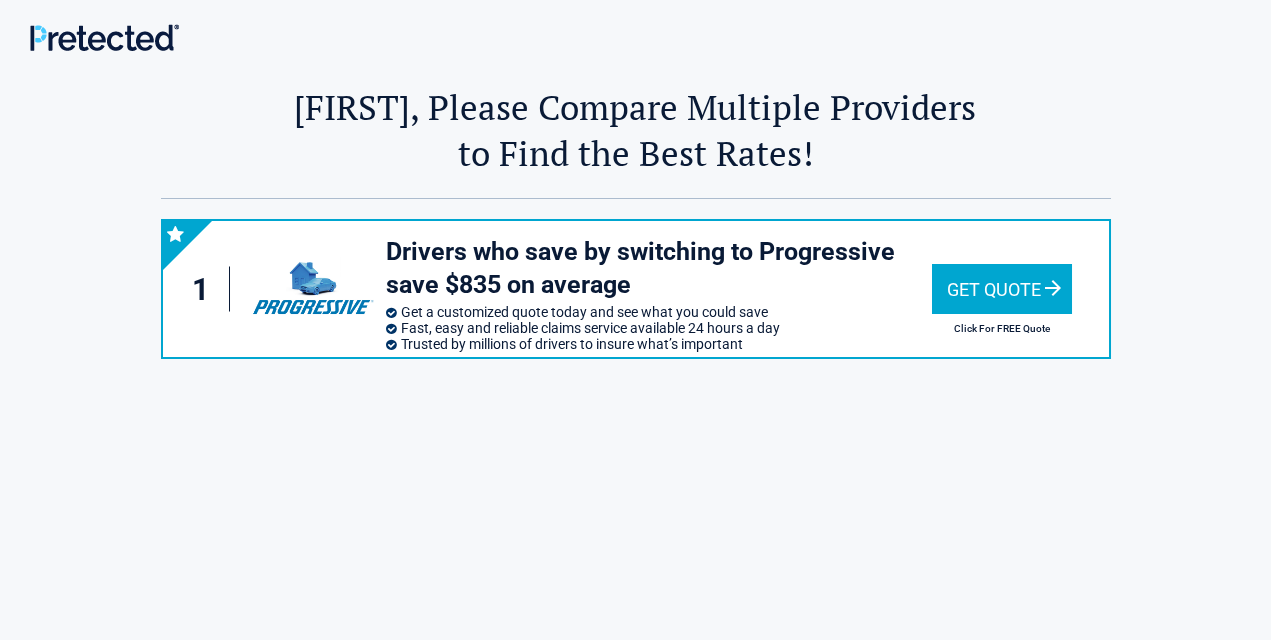 click on "Get Quote" at bounding box center (1002, 289) 